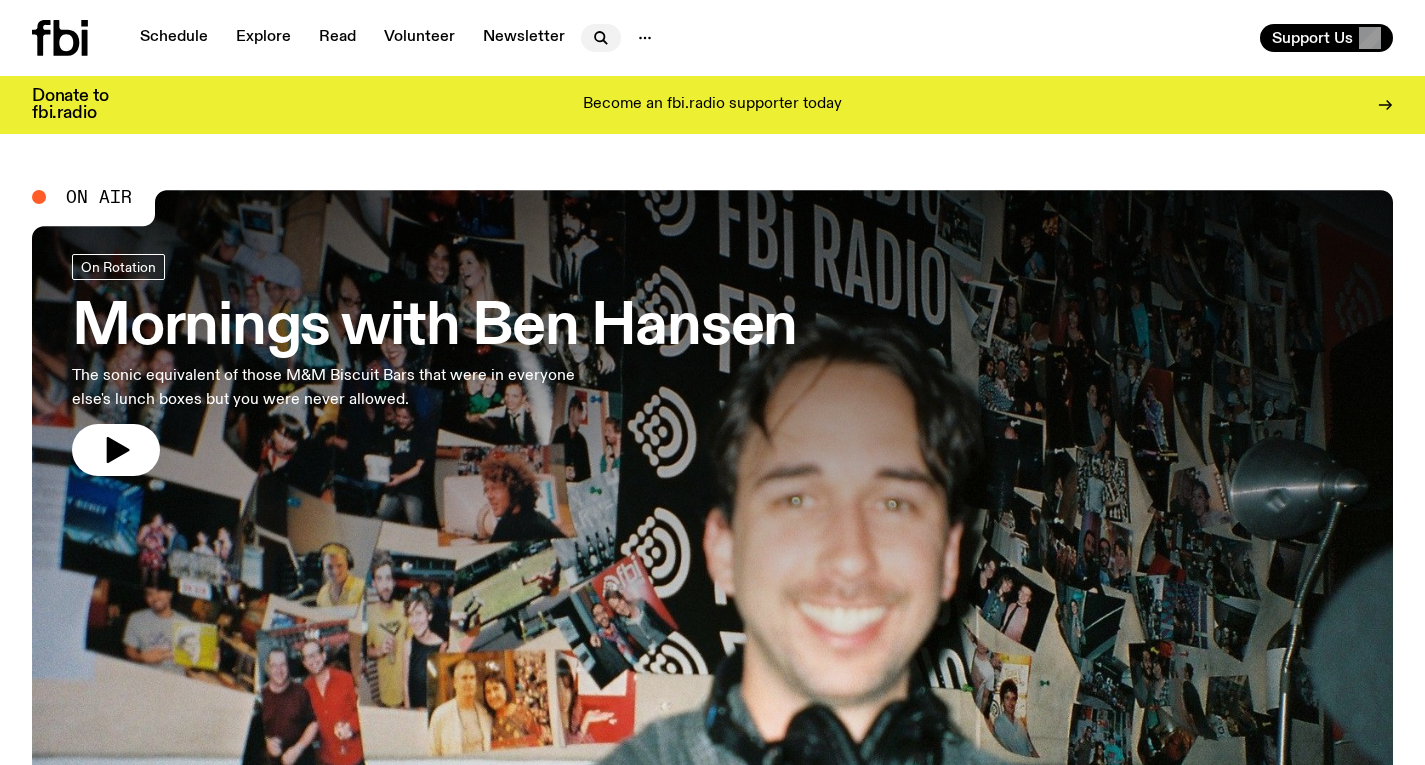 scroll, scrollTop: 0, scrollLeft: 0, axis: both 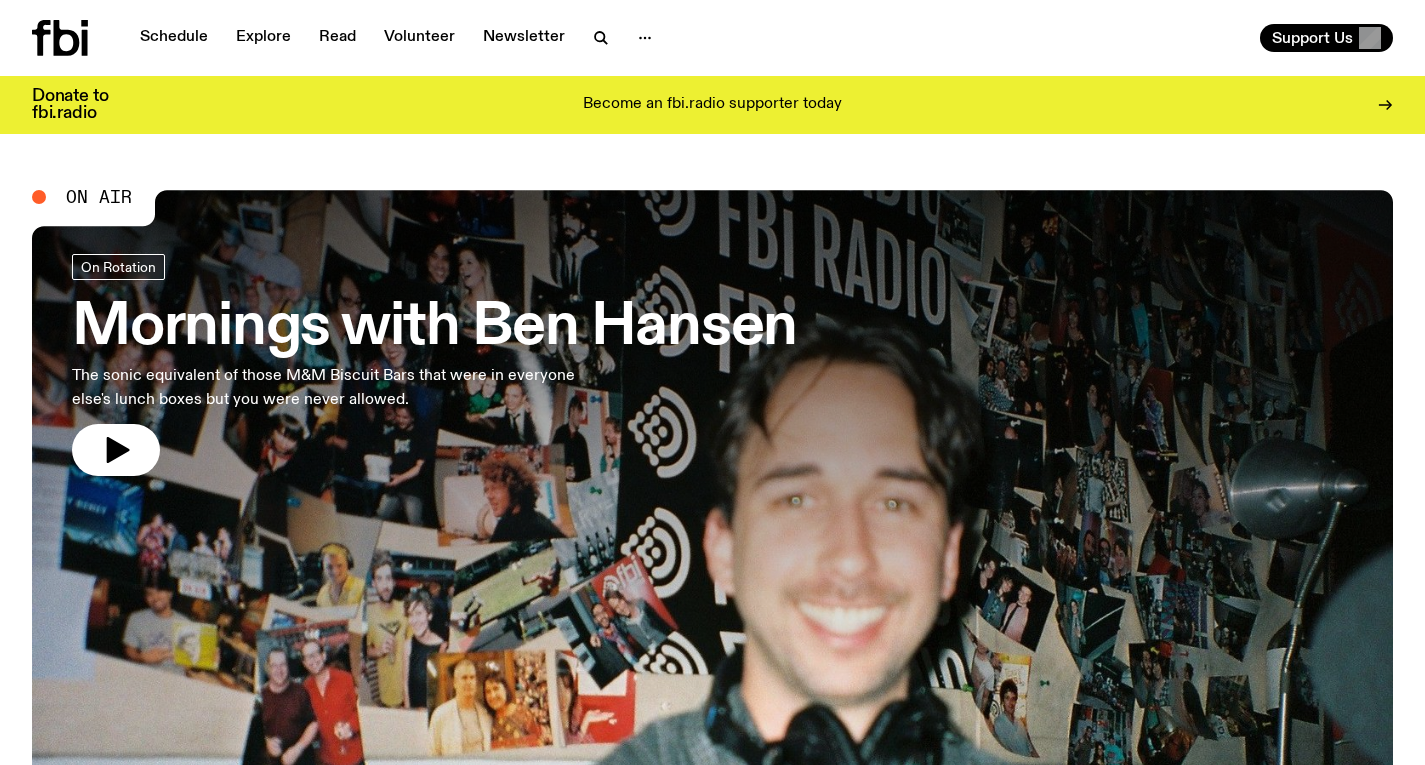 click on "Mornings with Ben Hansen" at bounding box center (434, 328) 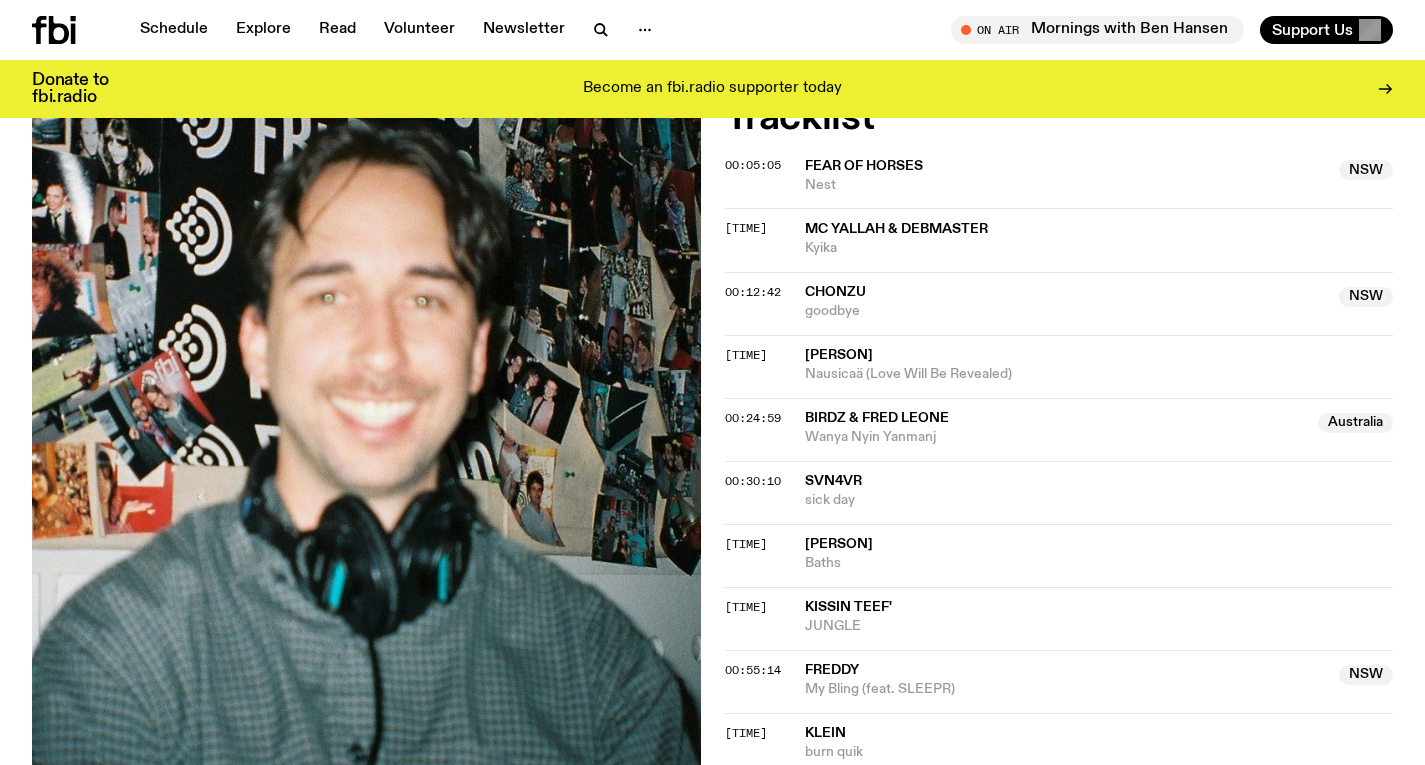 scroll, scrollTop: 694, scrollLeft: 0, axis: vertical 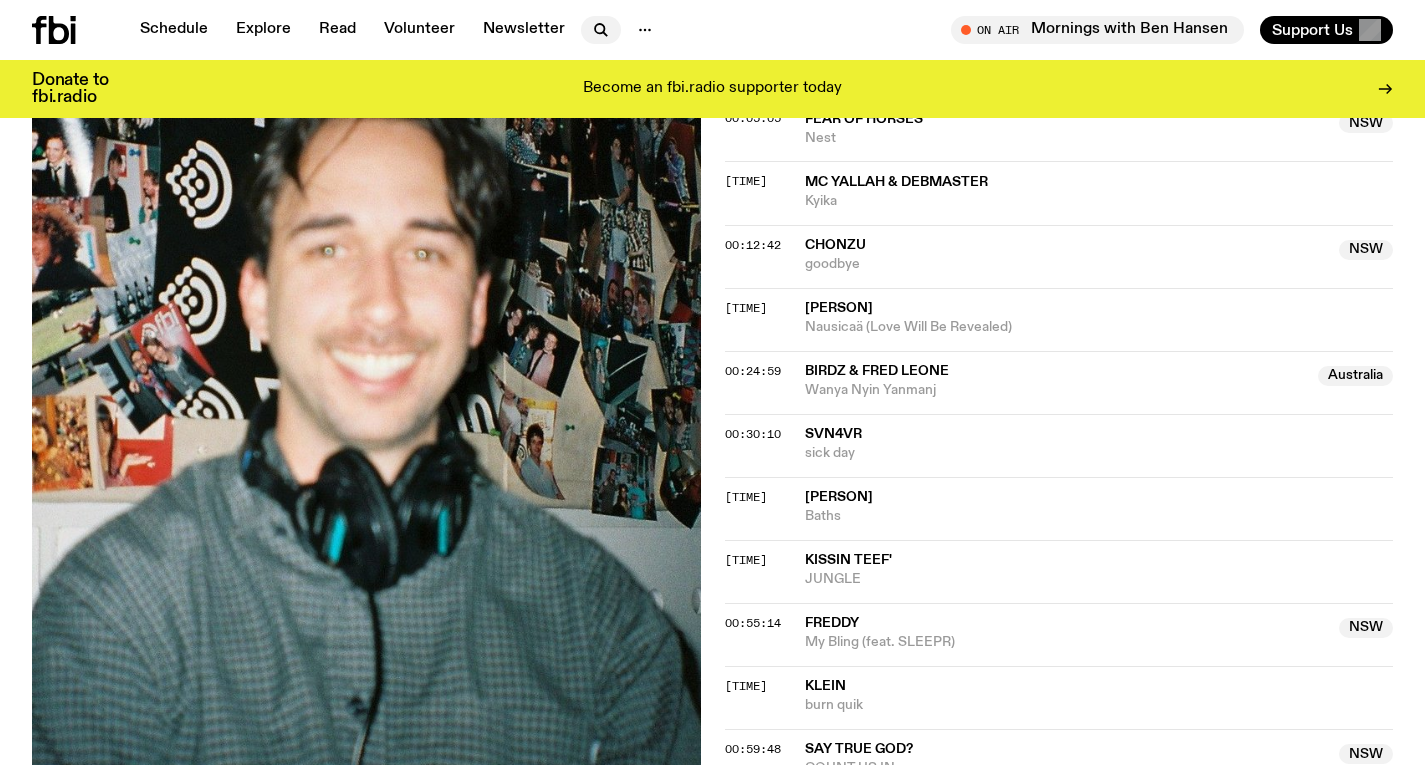 click 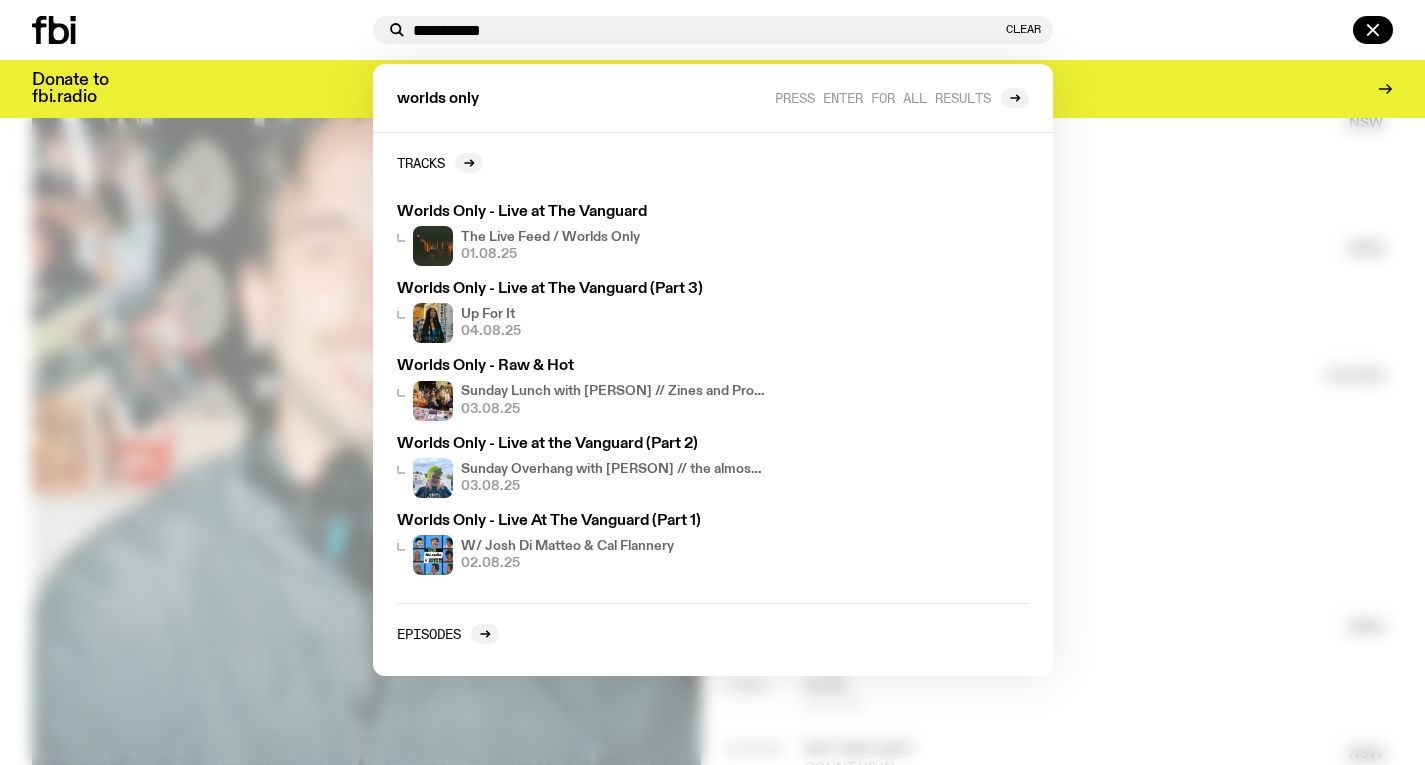 type on "**********" 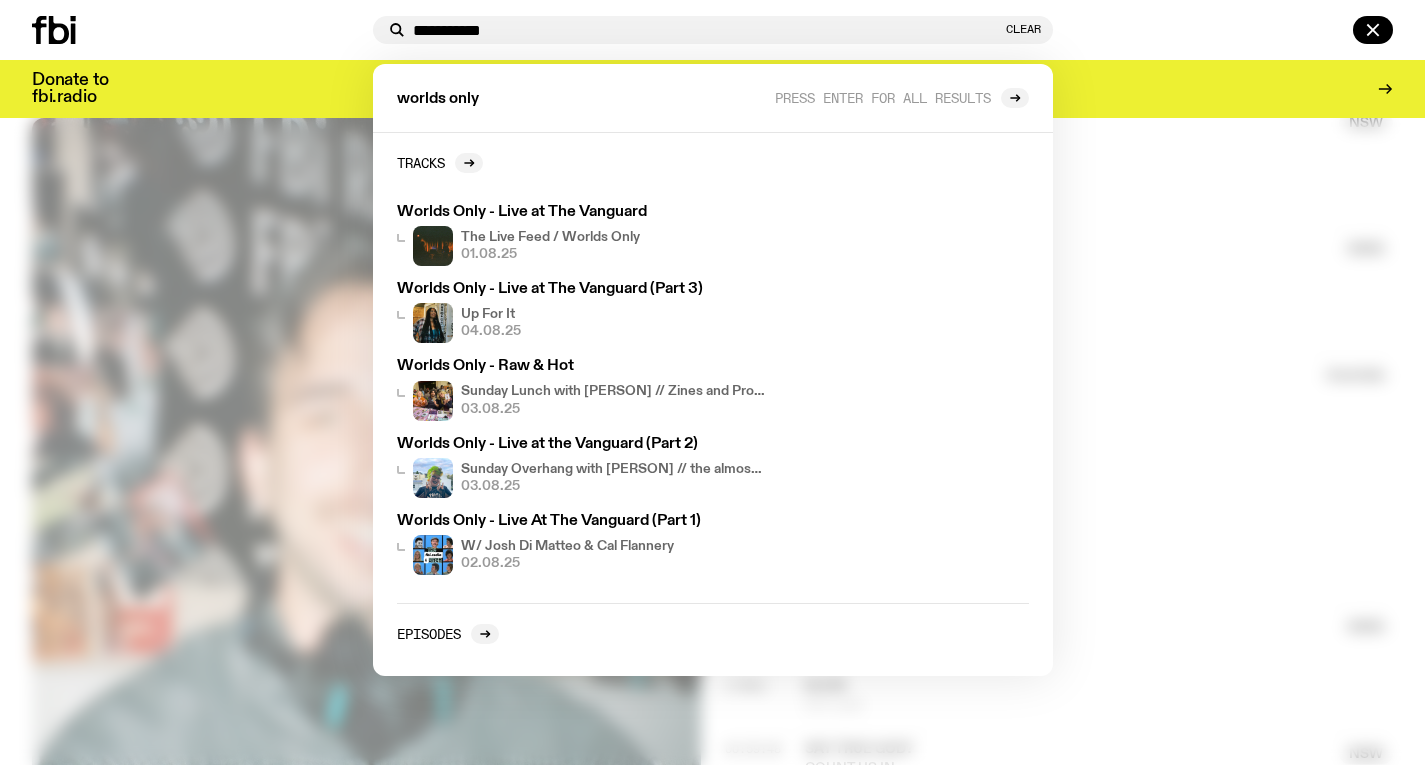 click at bounding box center (712, 382) 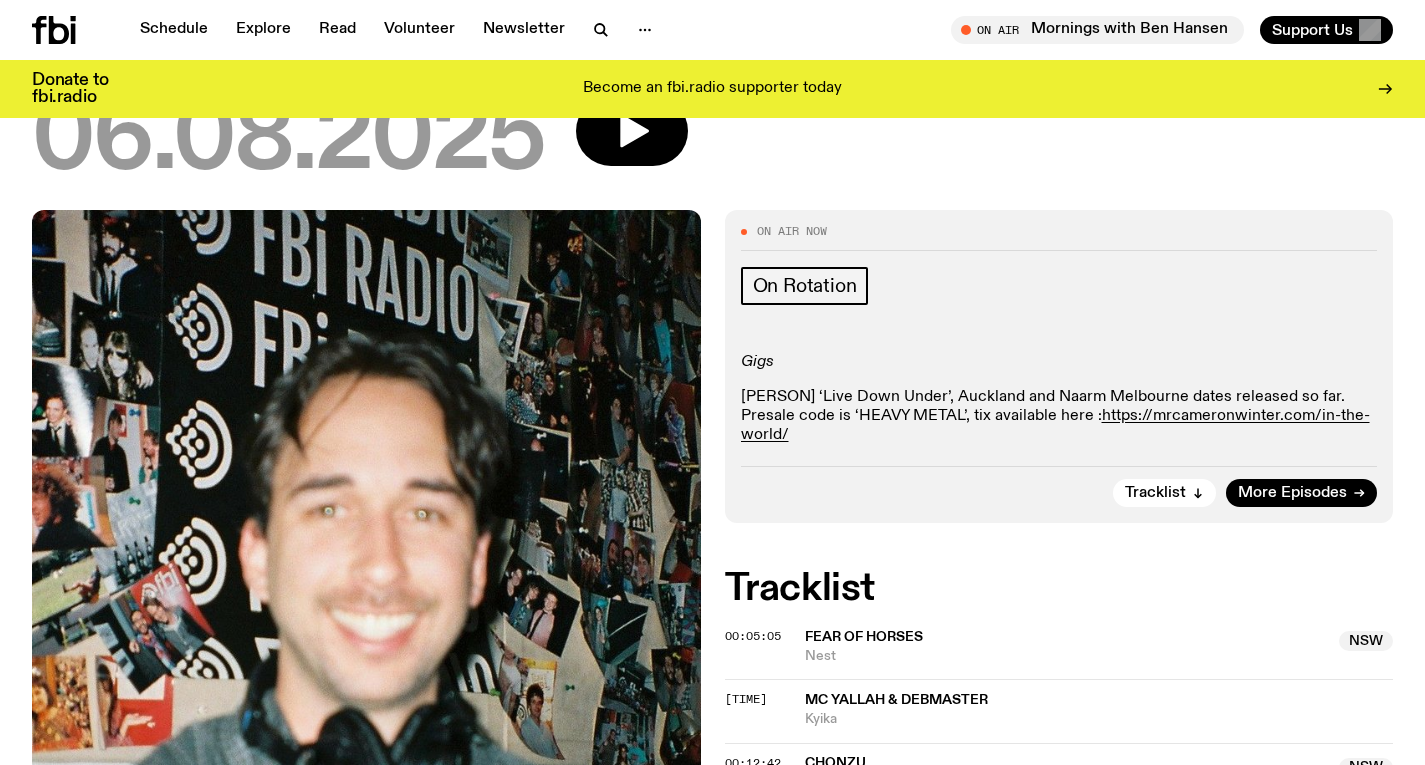 scroll, scrollTop: 145, scrollLeft: 0, axis: vertical 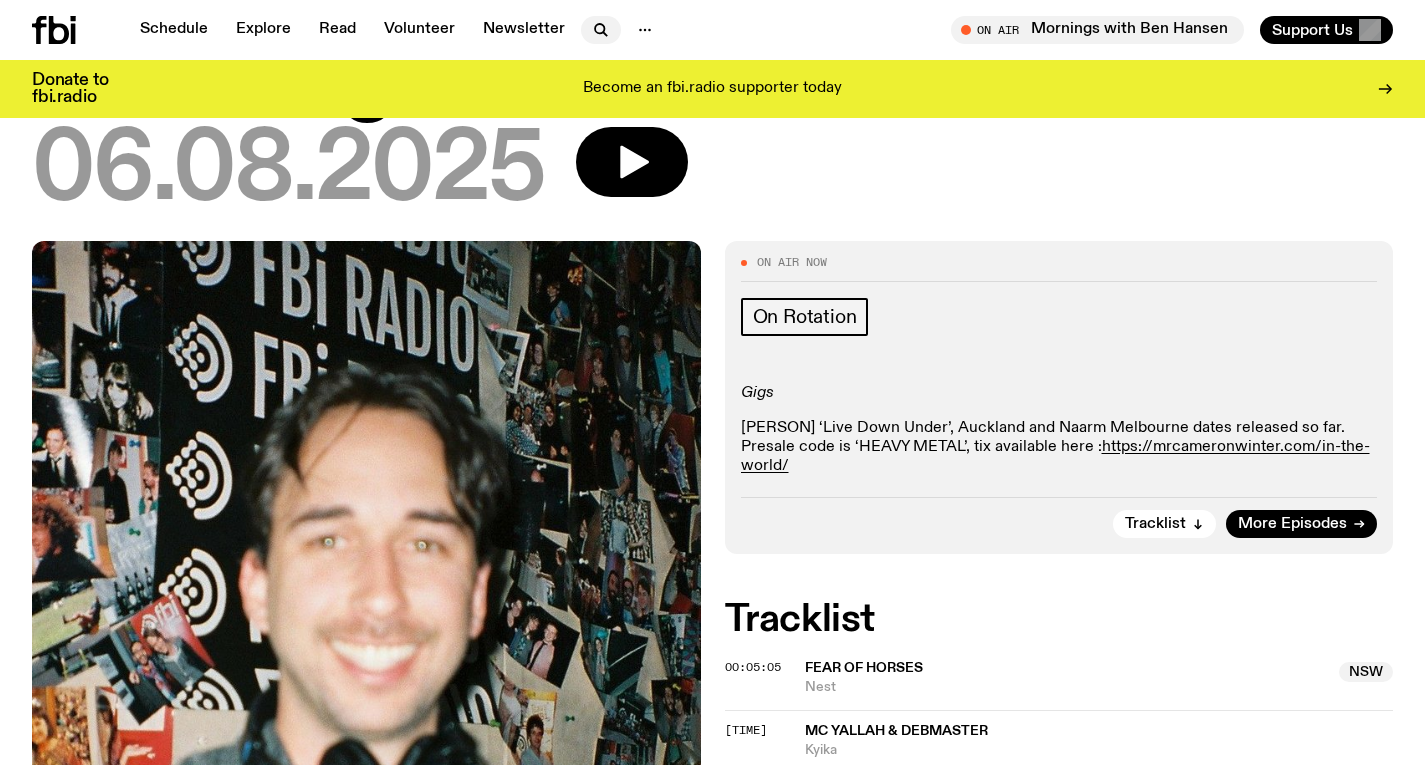 click 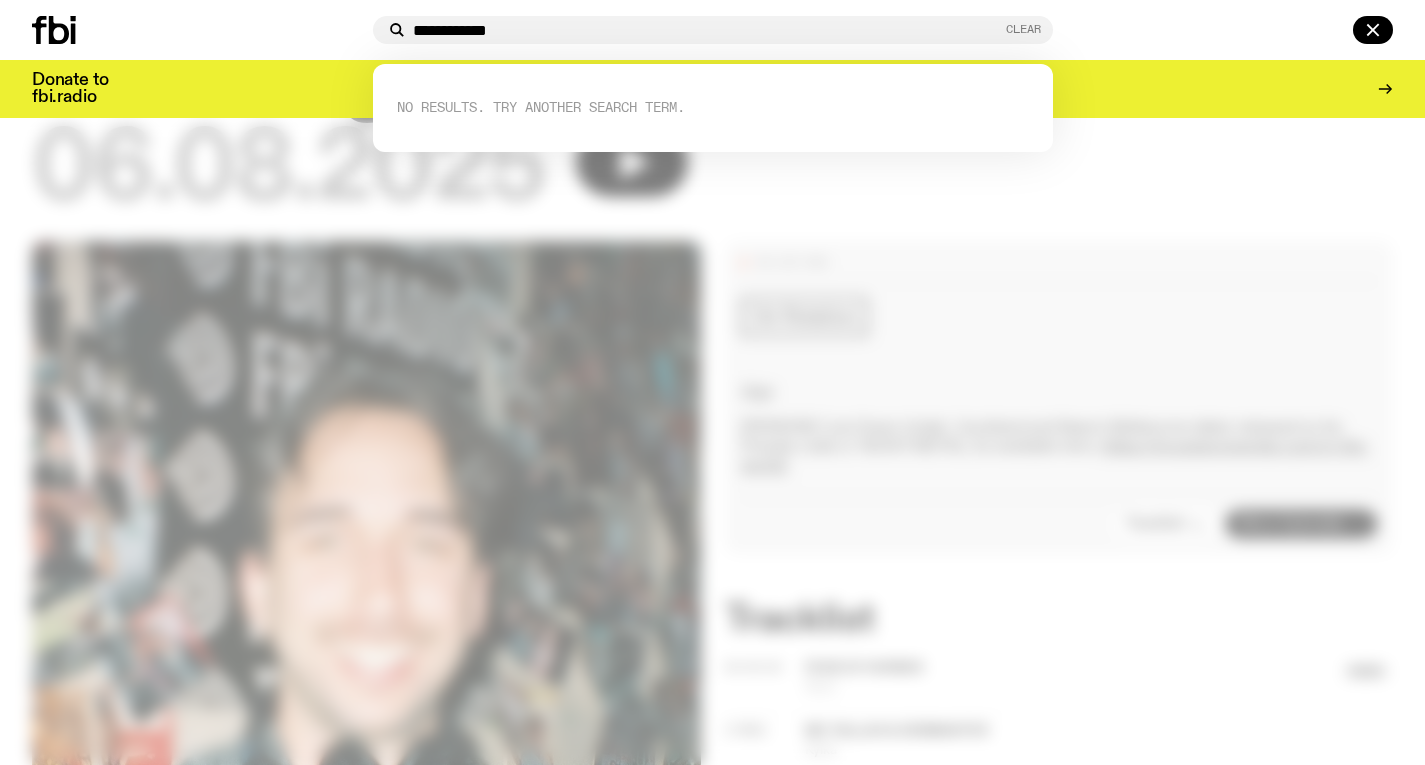 type on "**********" 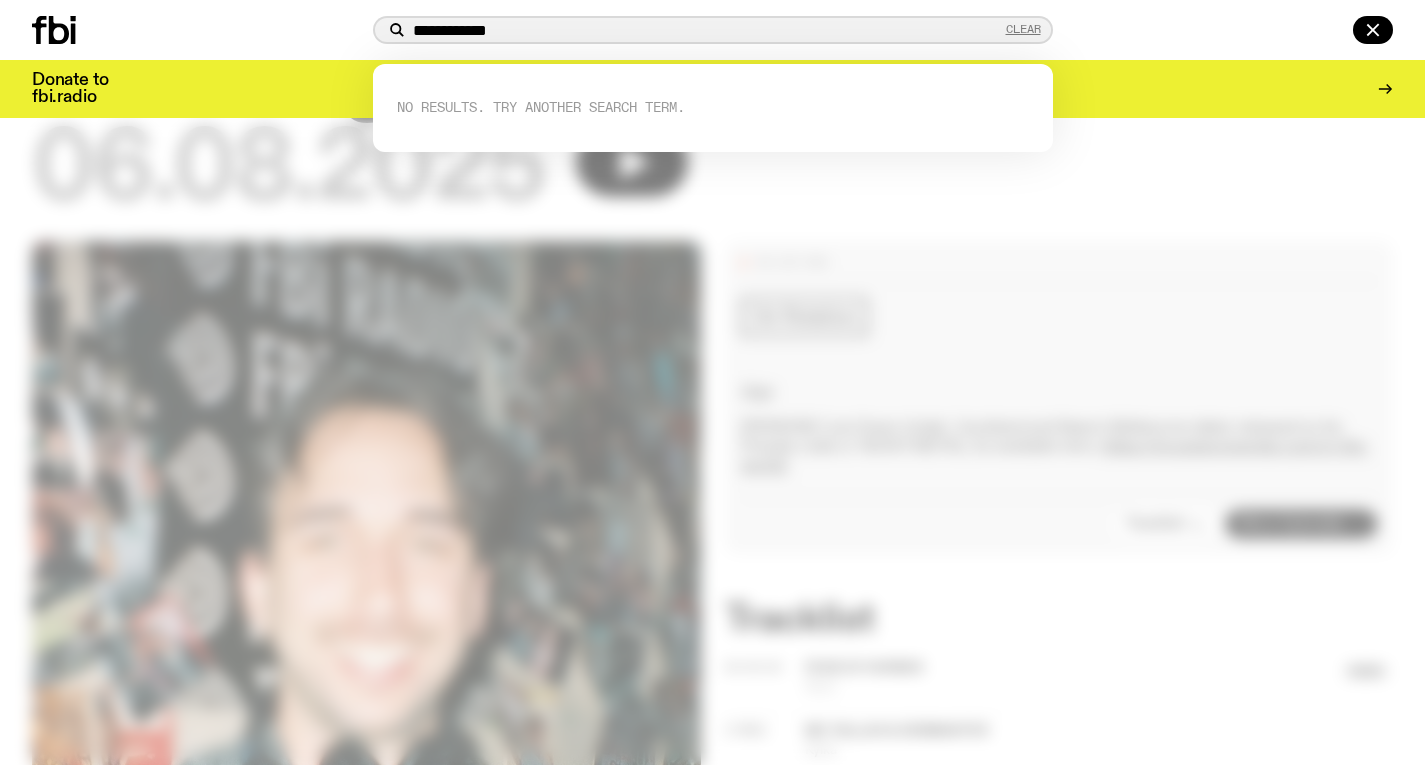 click on "Clear" at bounding box center (1023, 29) 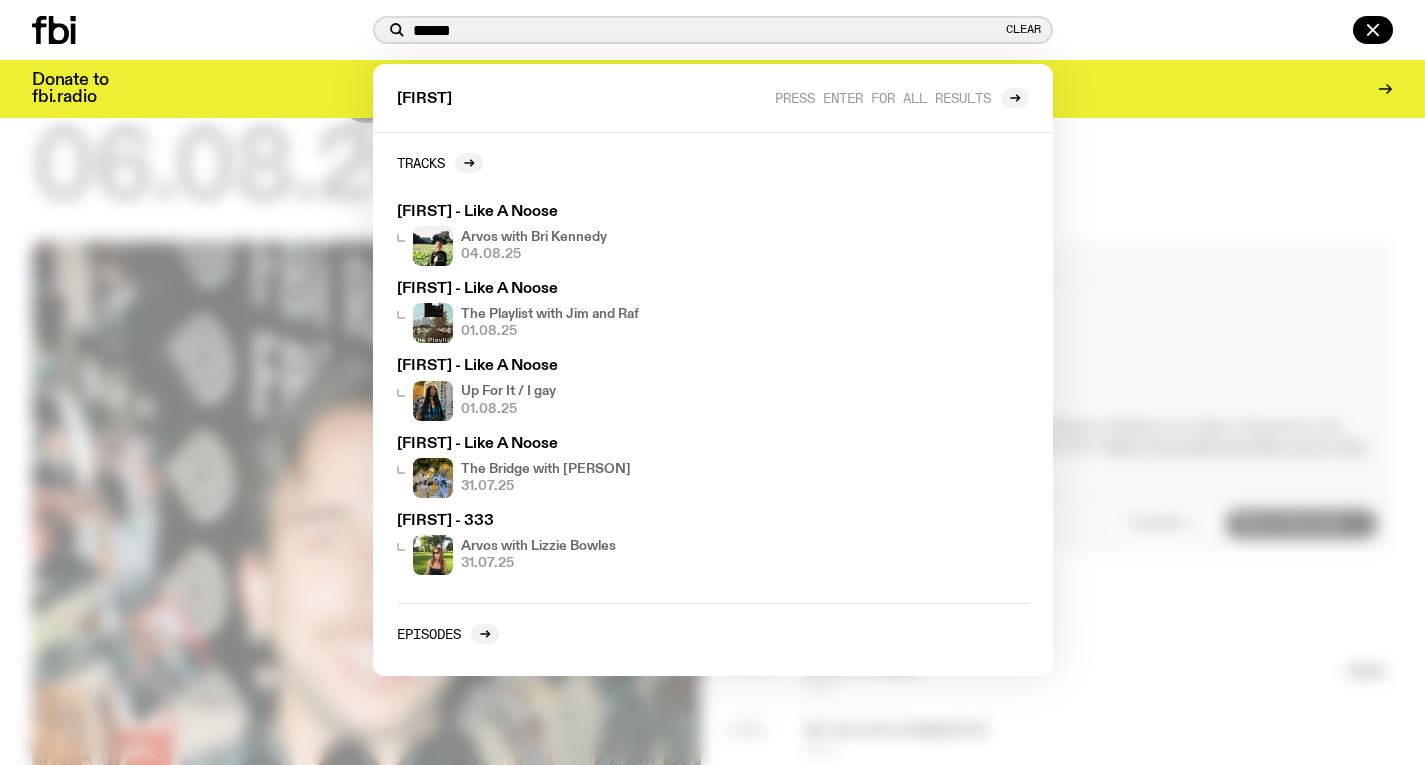 type on "******" 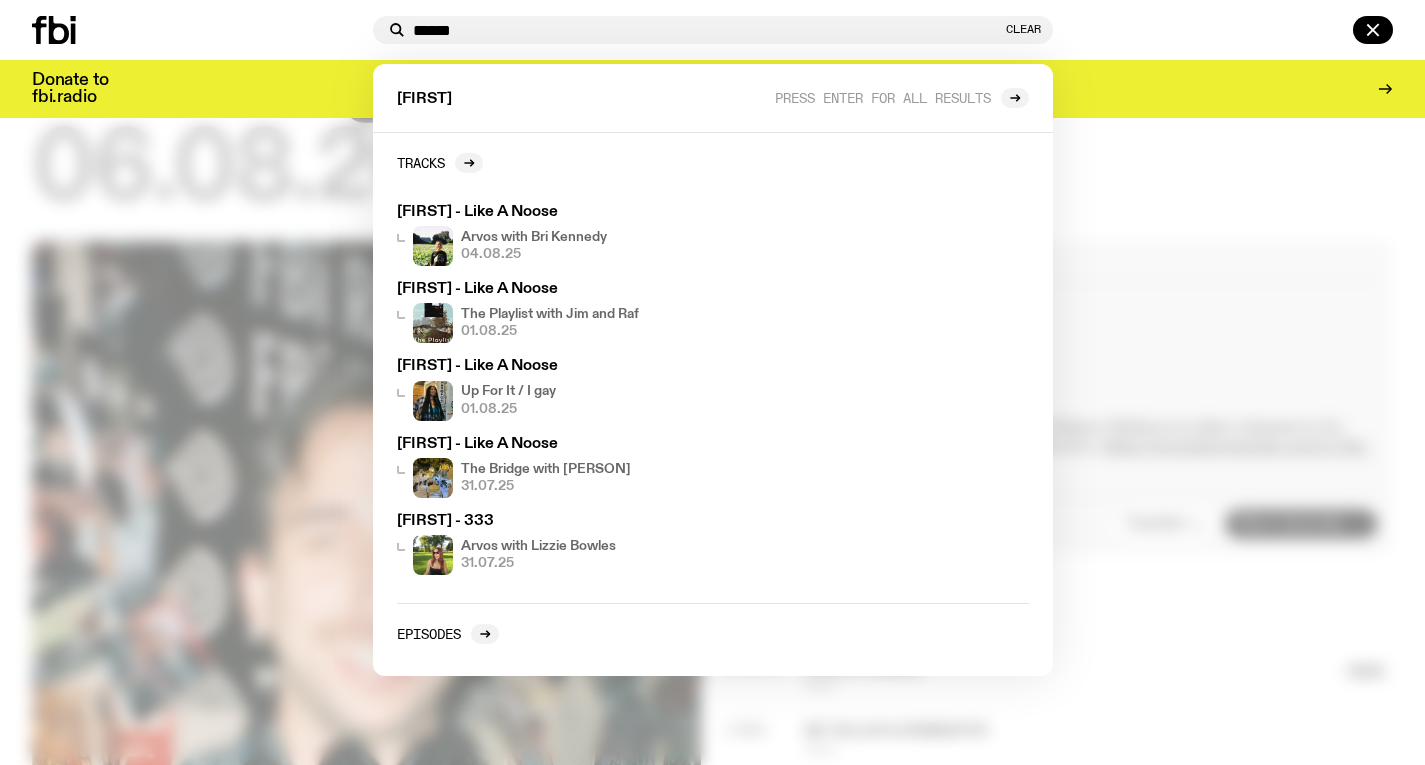 click at bounding box center (712, 382) 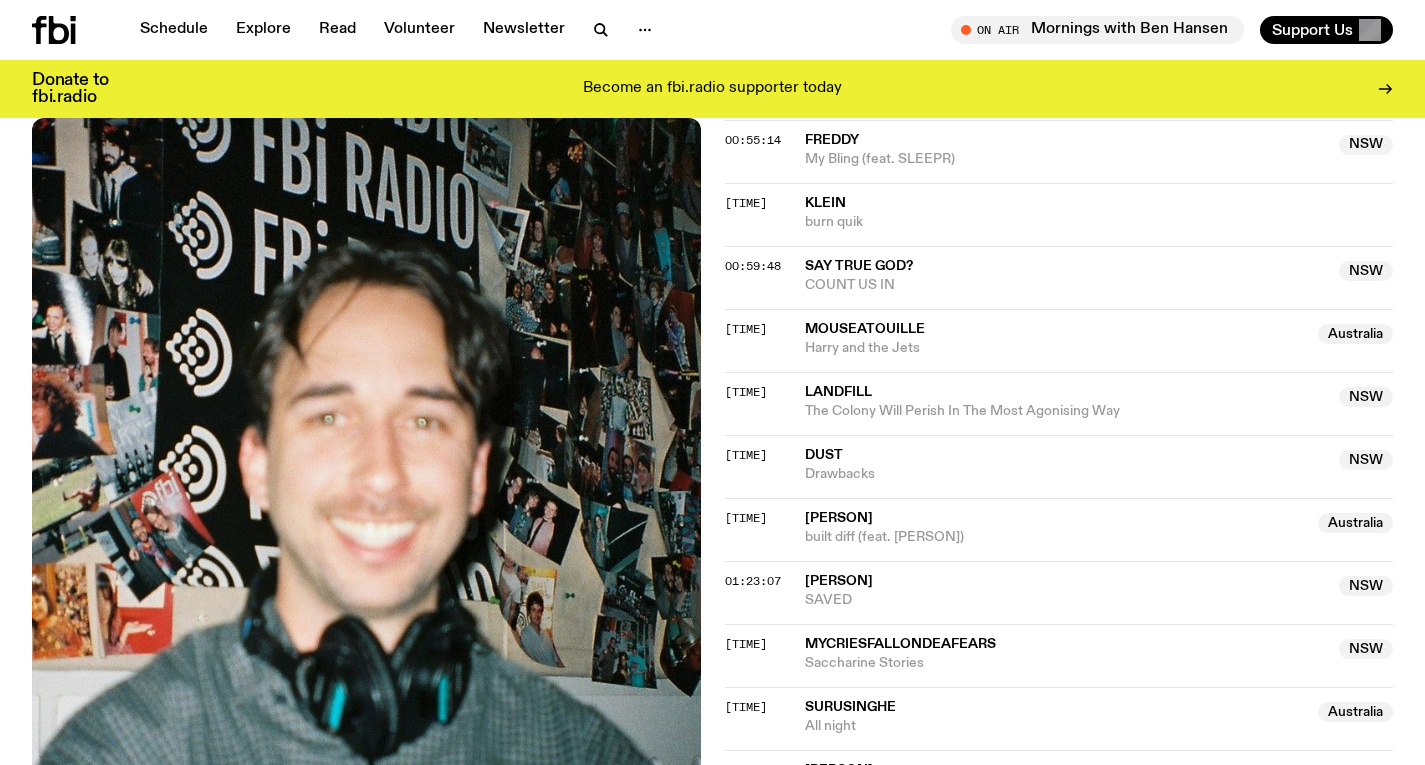 scroll, scrollTop: 1156, scrollLeft: 0, axis: vertical 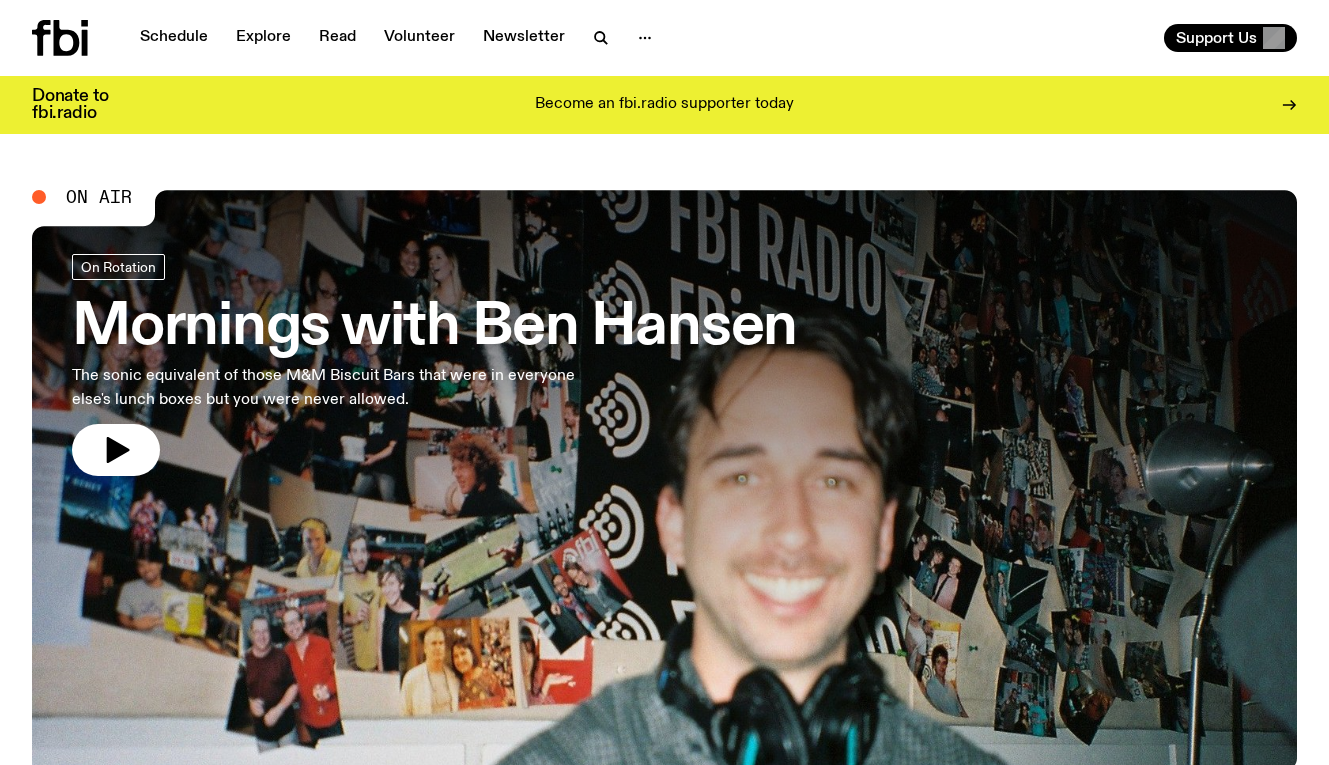 click on "Mornings with Ben Hansen" at bounding box center [434, 328] 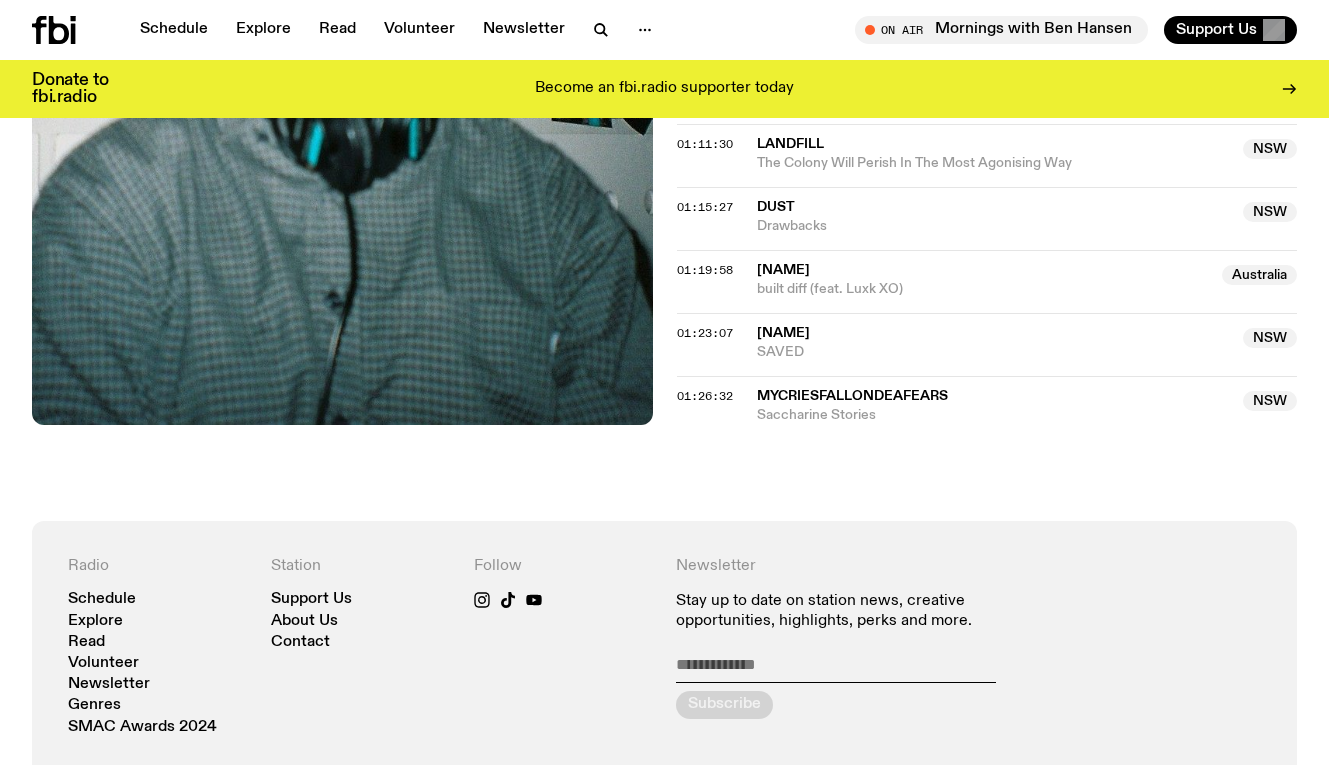 scroll, scrollTop: 1422, scrollLeft: 0, axis: vertical 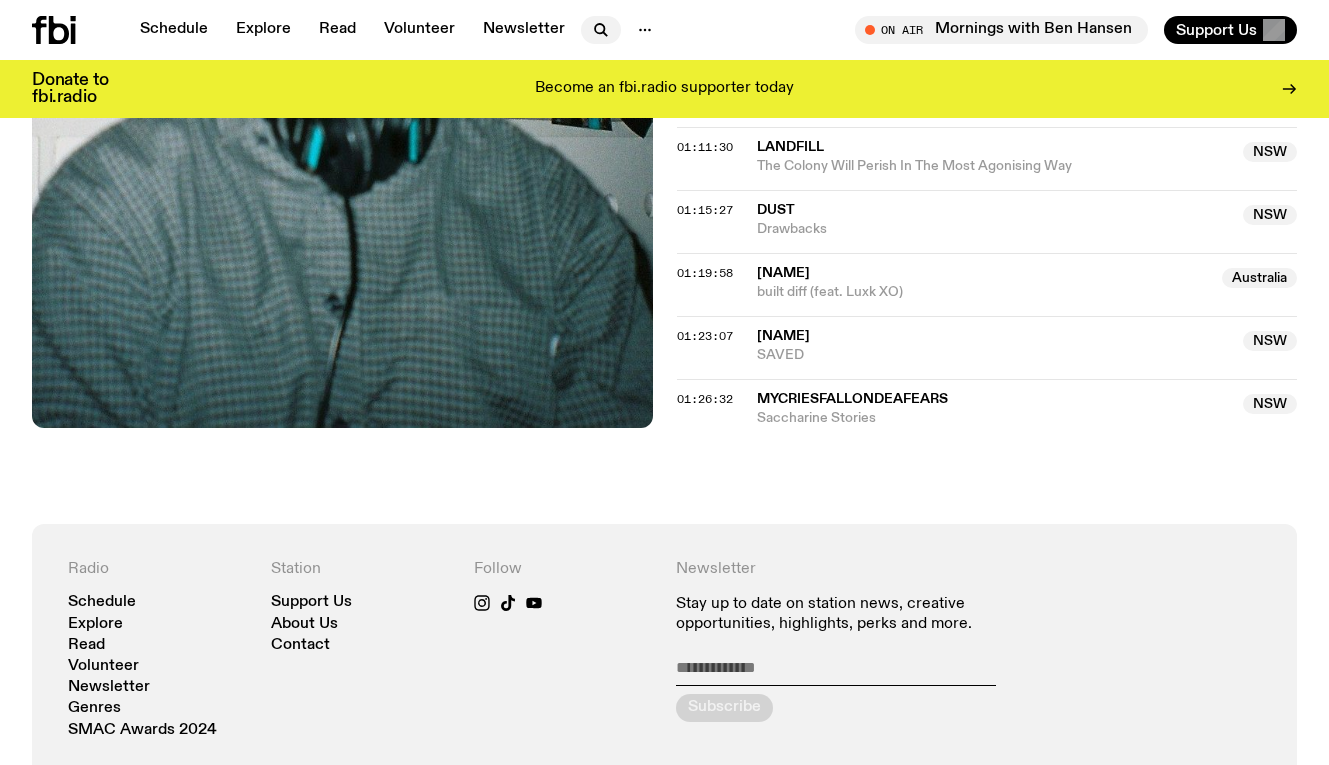 click 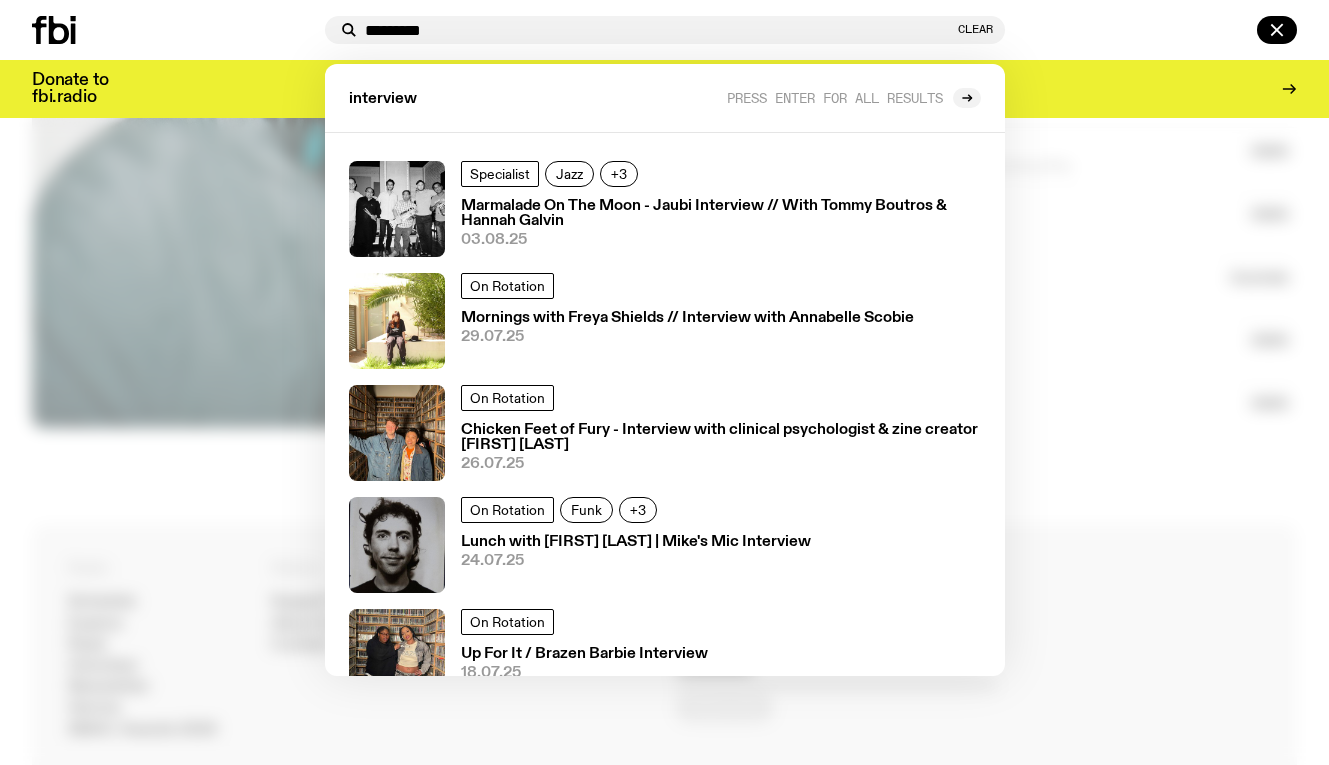 scroll, scrollTop: 532, scrollLeft: 0, axis: vertical 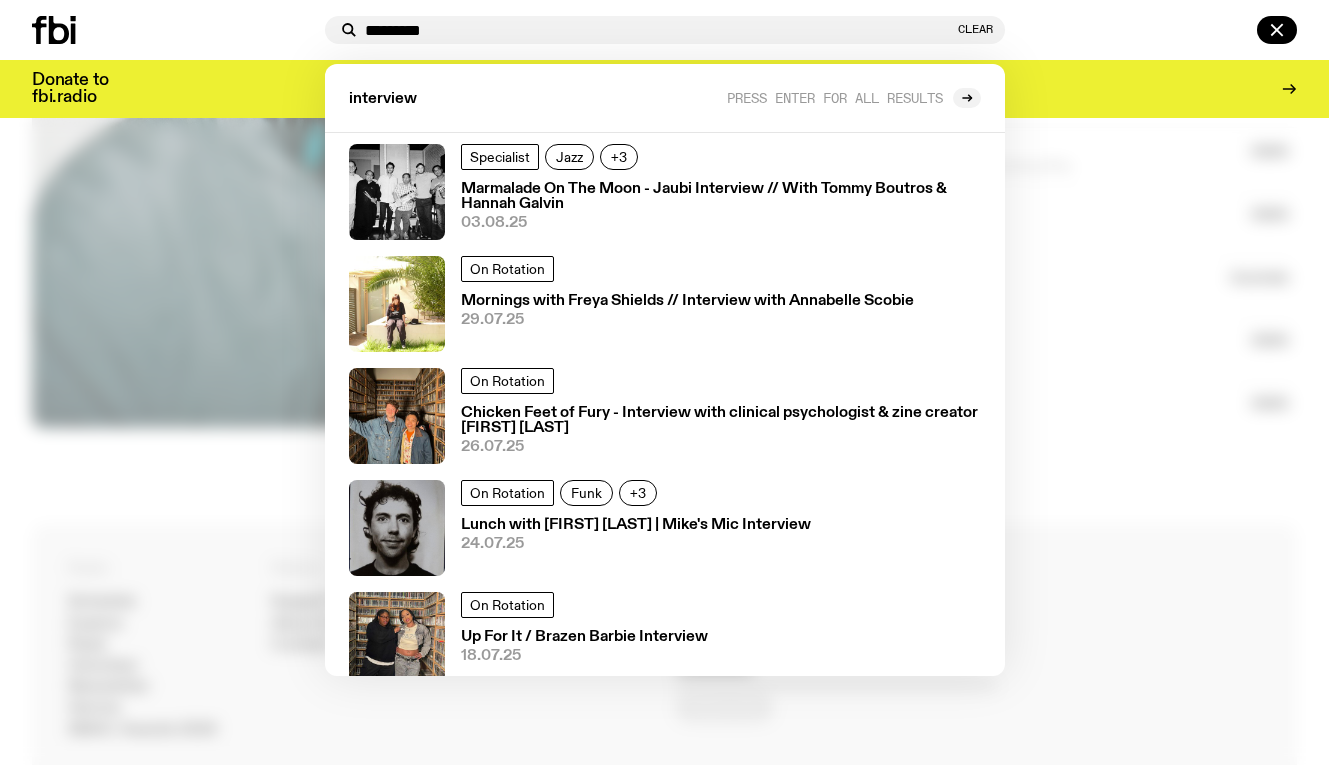 type on "*********" 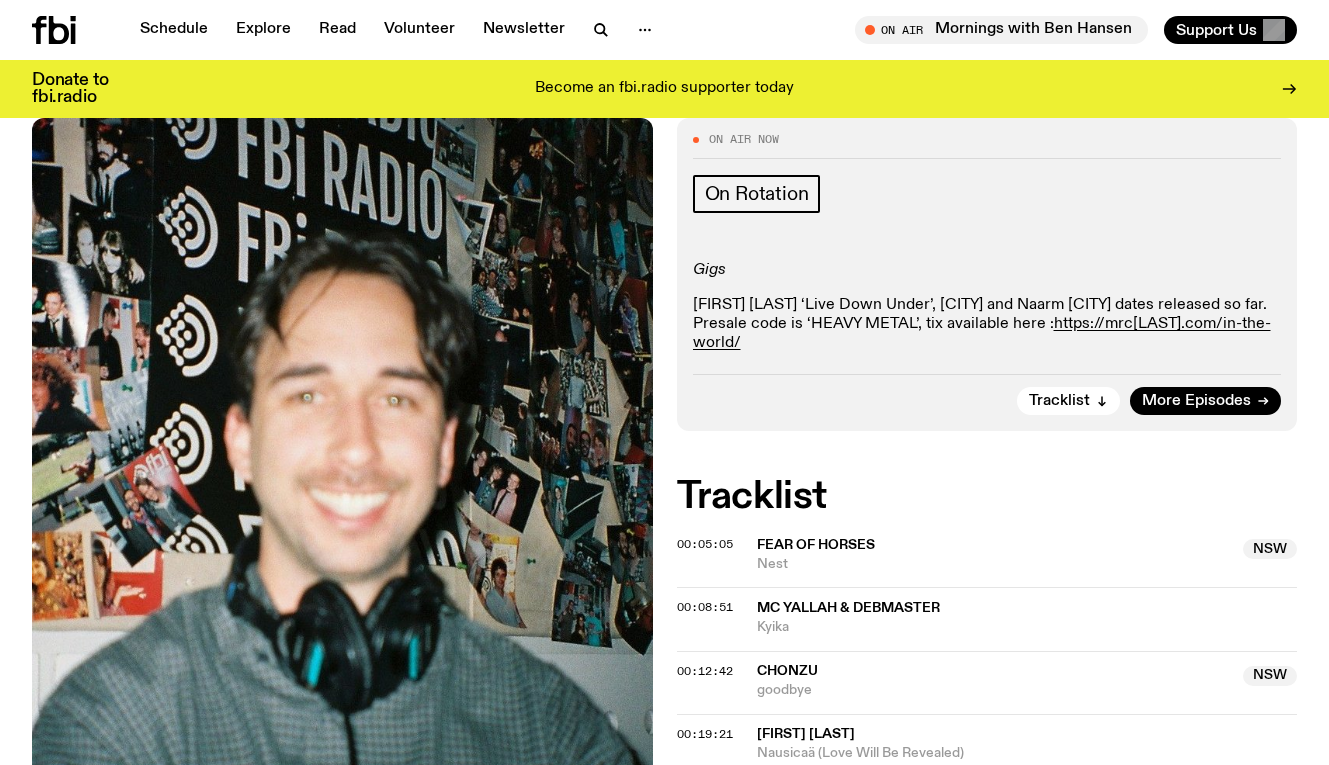scroll, scrollTop: 259, scrollLeft: 0, axis: vertical 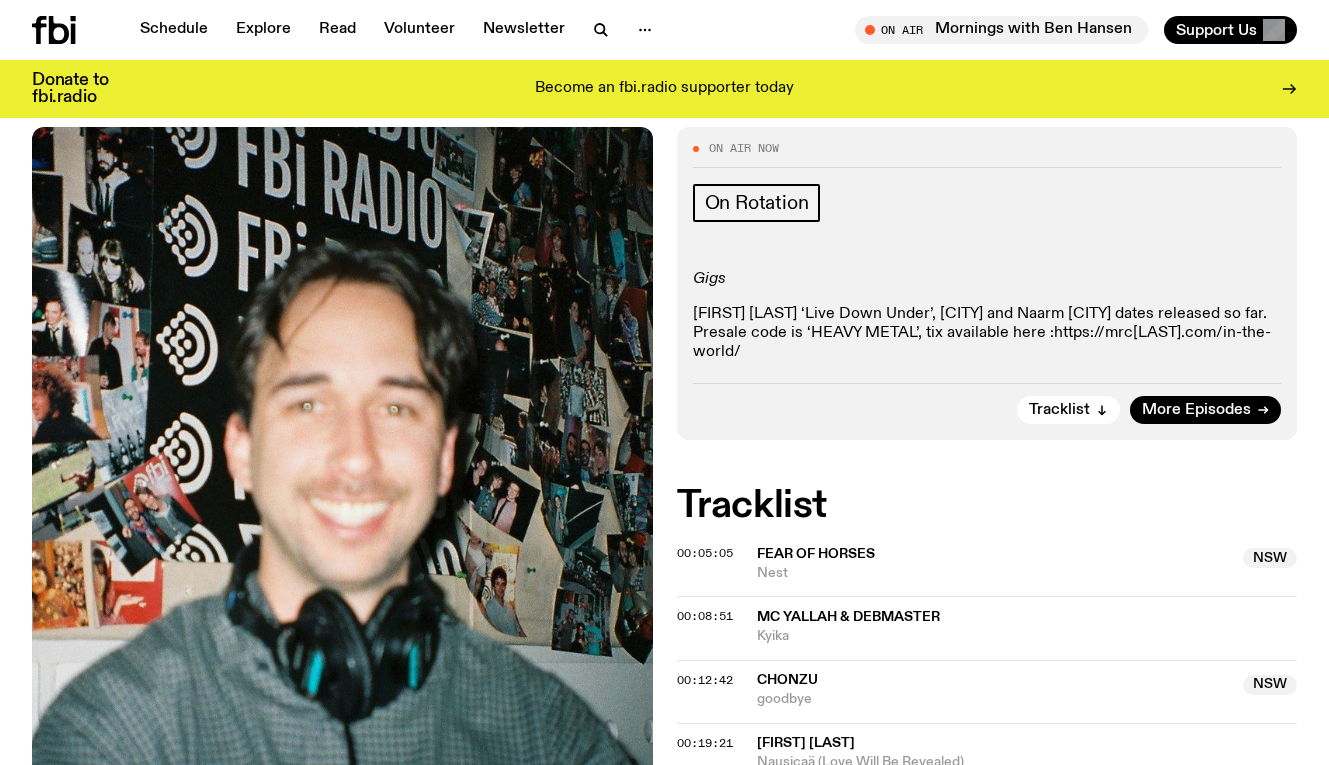 click on "https://mrcameronwinter.com/in-the-world/" 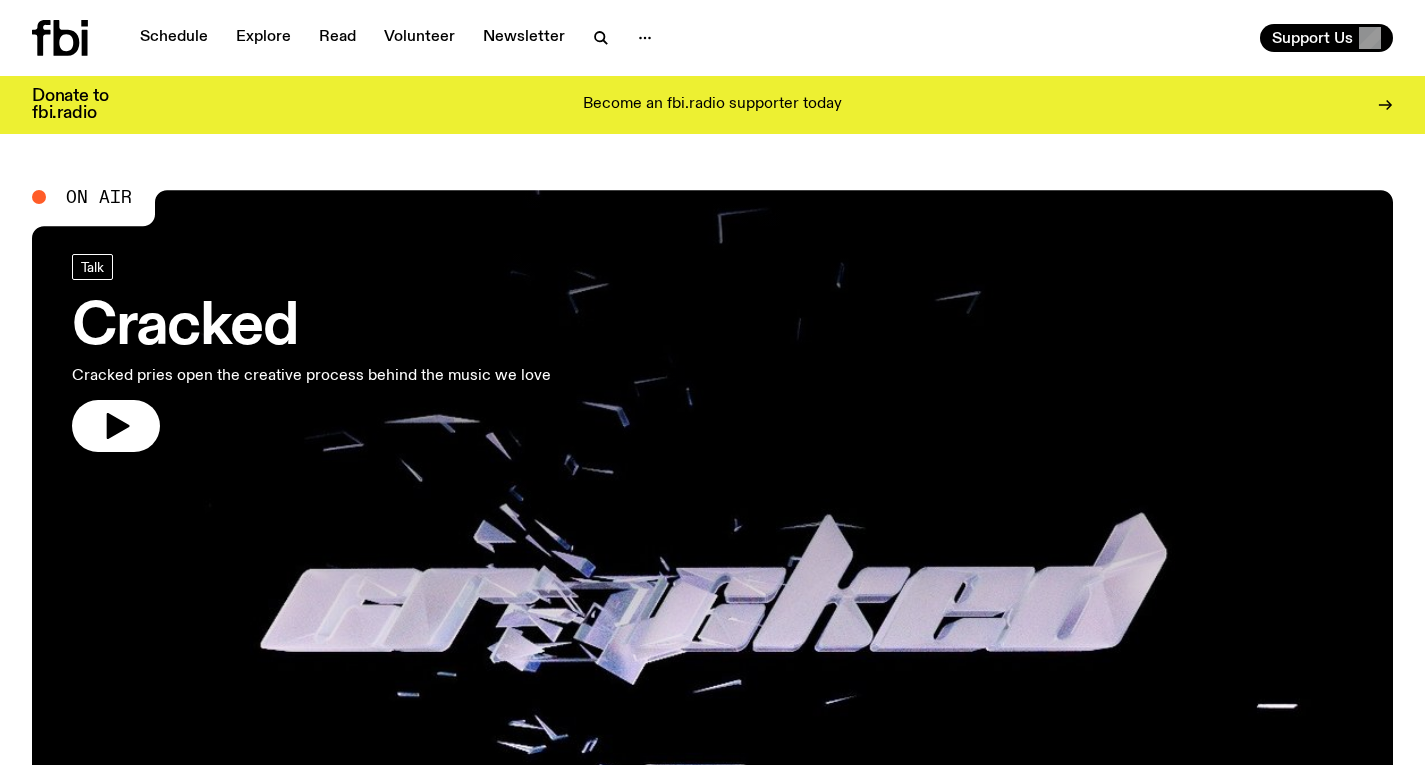scroll, scrollTop: 0, scrollLeft: 0, axis: both 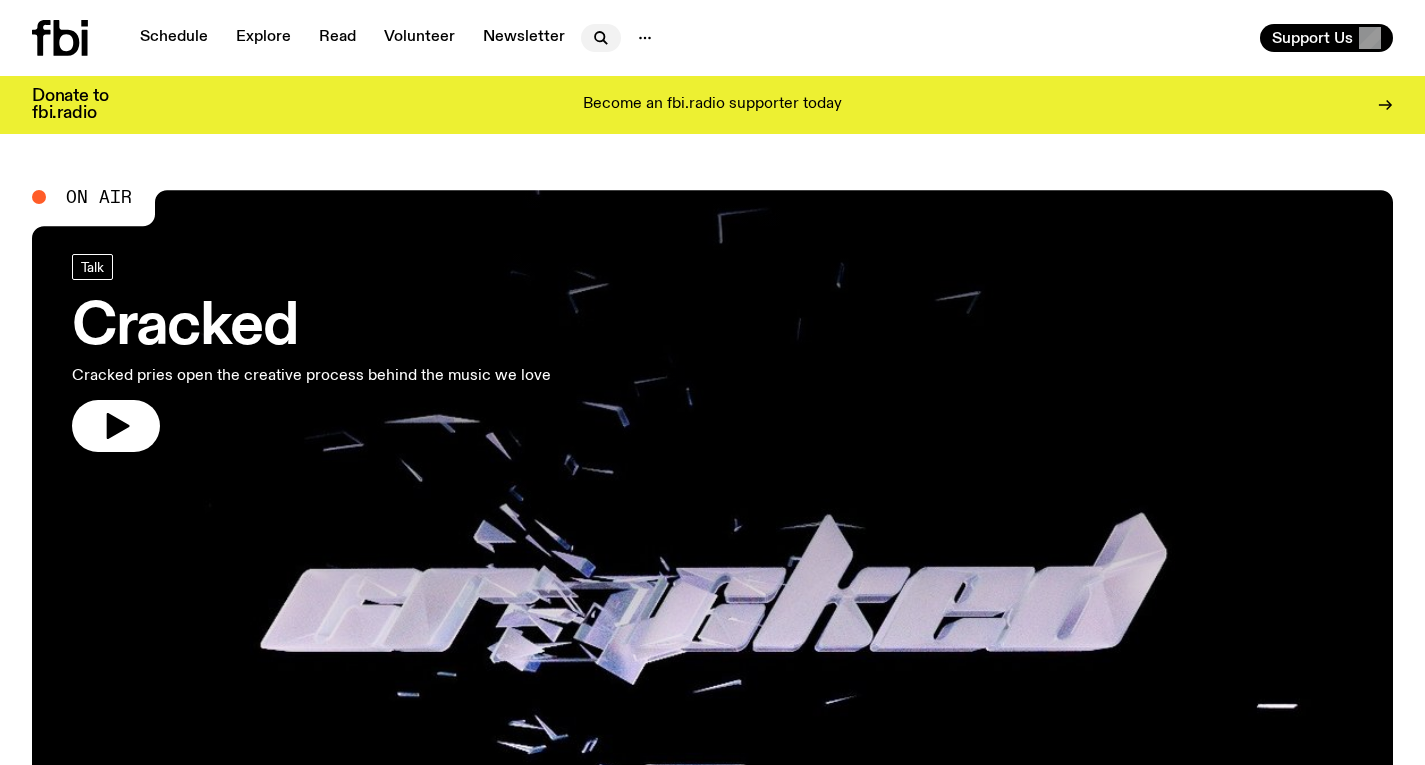 click 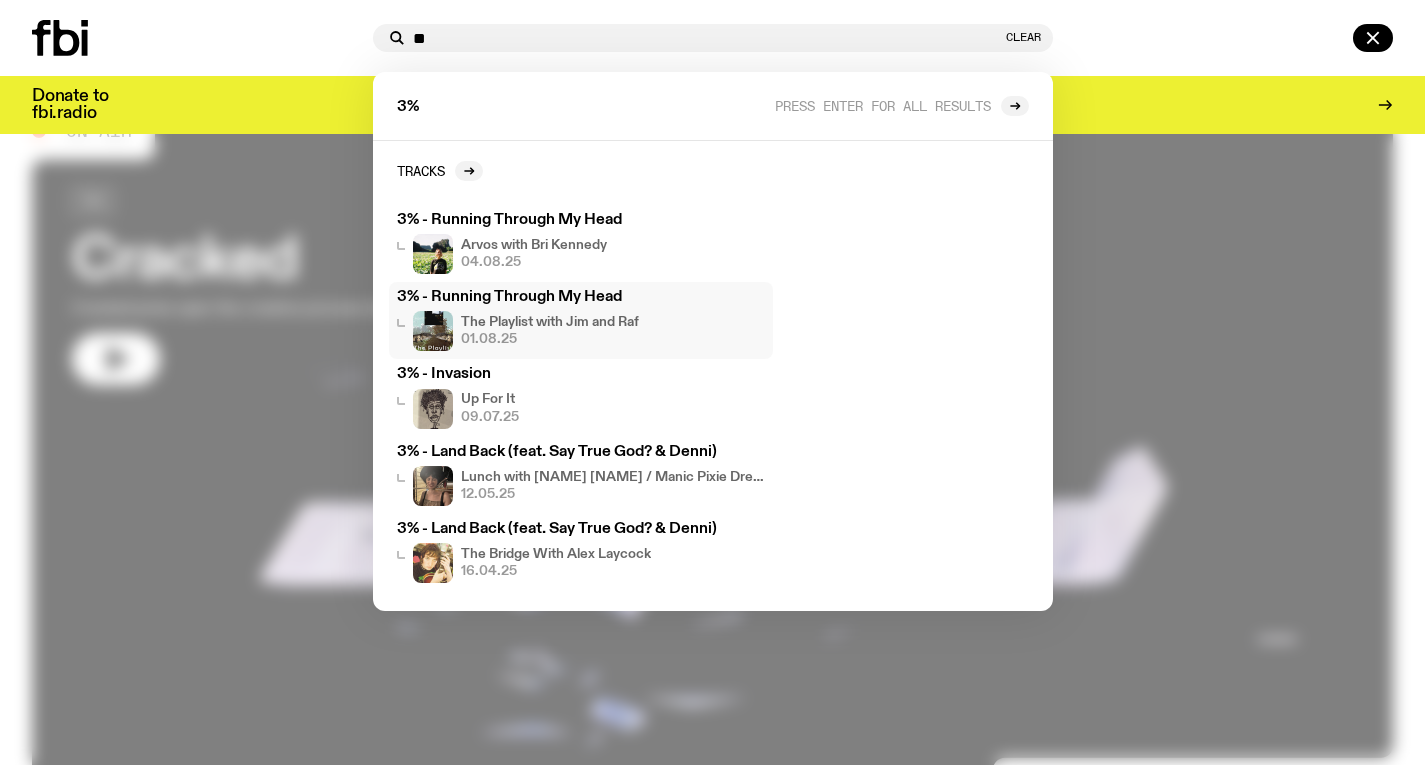 scroll, scrollTop: 0, scrollLeft: 0, axis: both 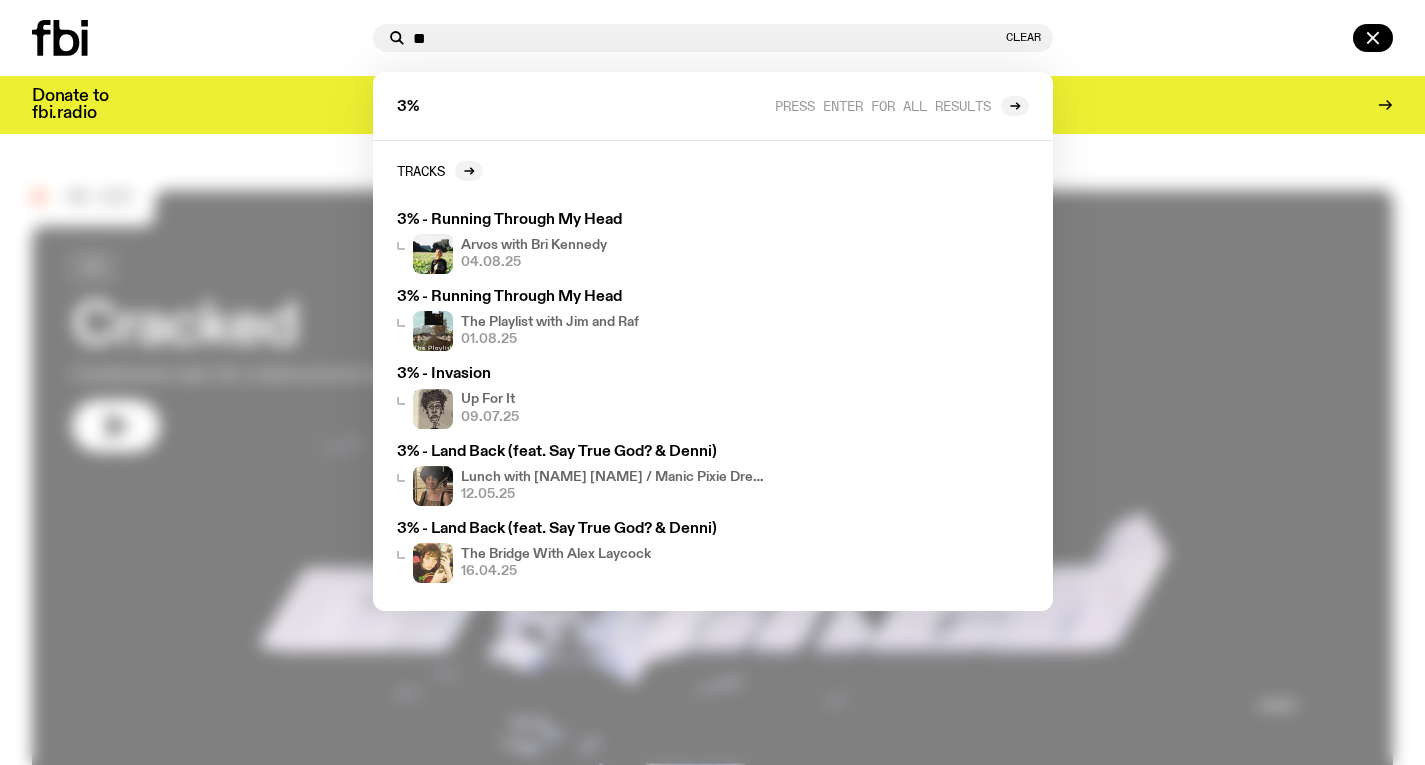 type on "**" 